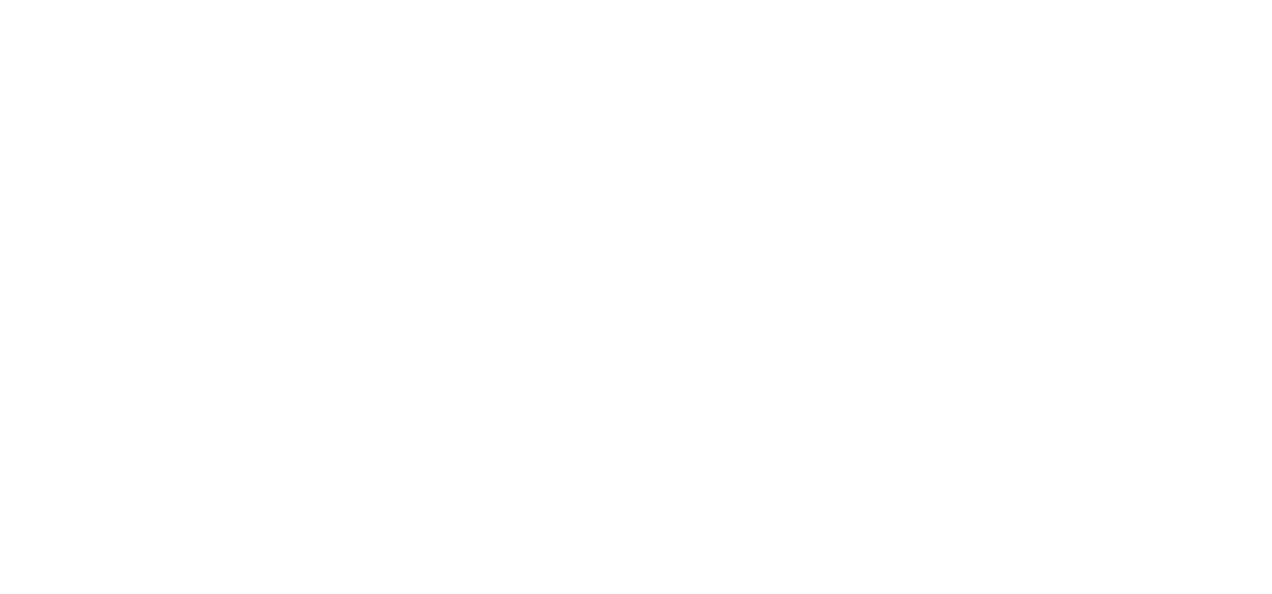 scroll, scrollTop: 0, scrollLeft: 0, axis: both 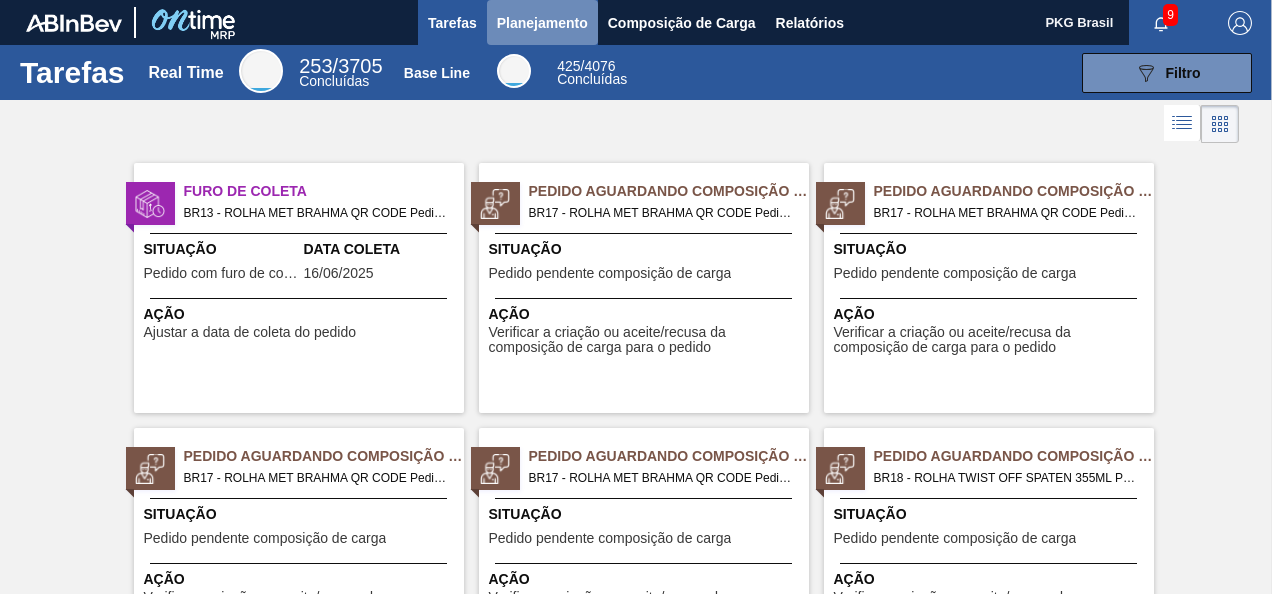 click on "Planejamento" at bounding box center (542, 23) 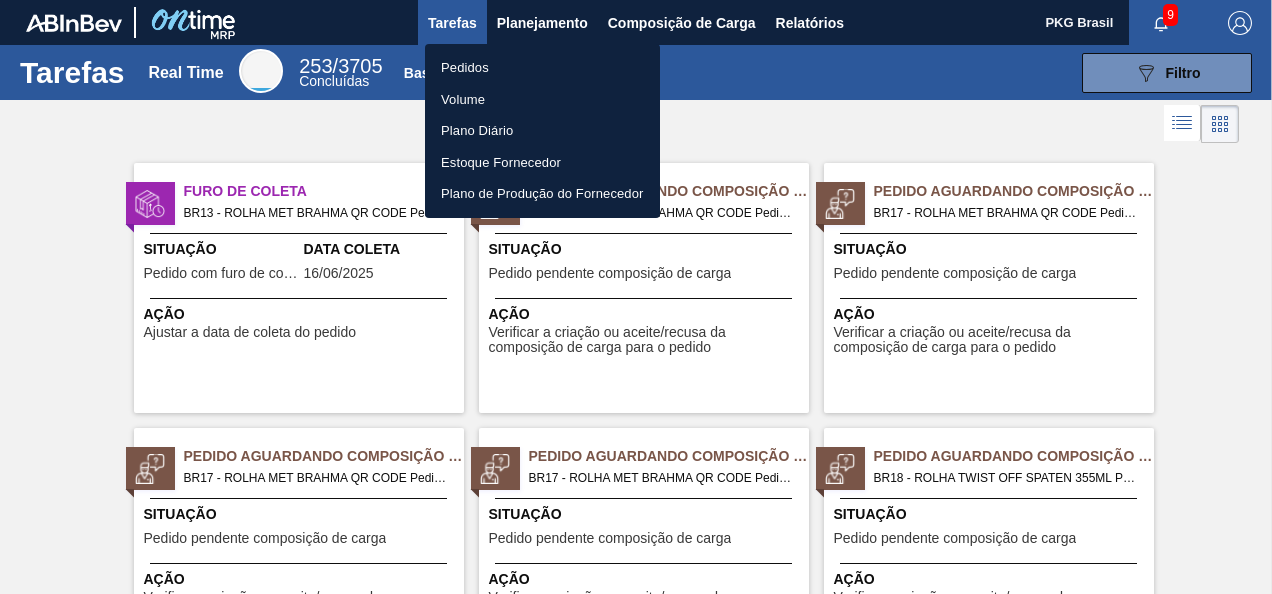 click on "Pedidos" at bounding box center (542, 68) 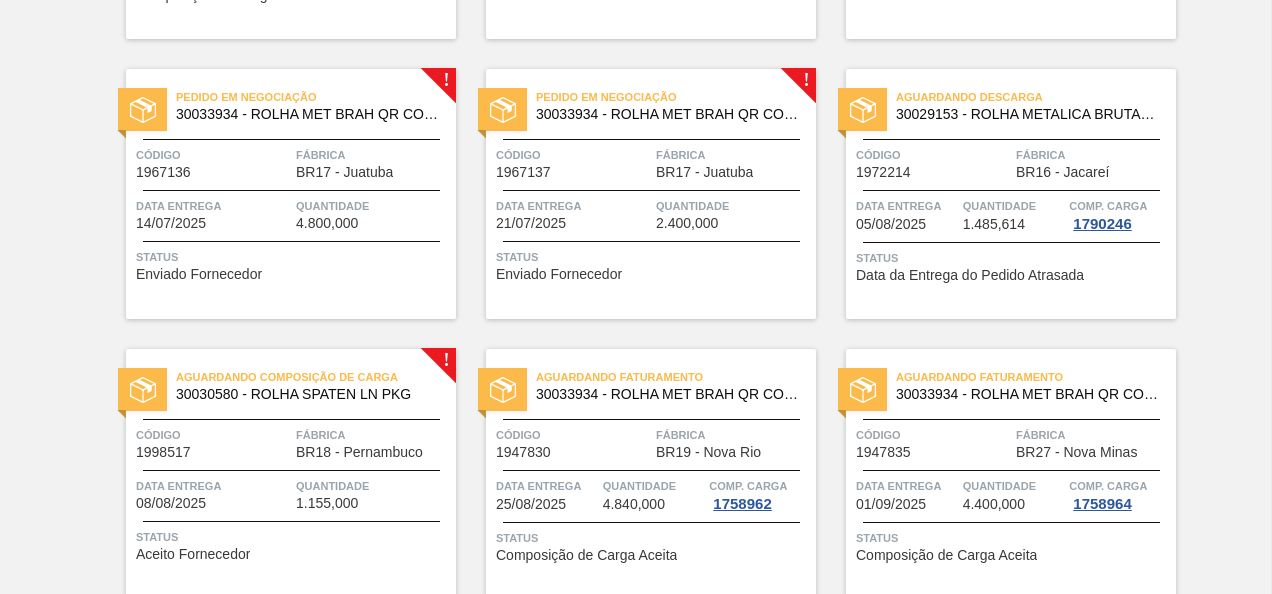 scroll, scrollTop: 700, scrollLeft: 0, axis: vertical 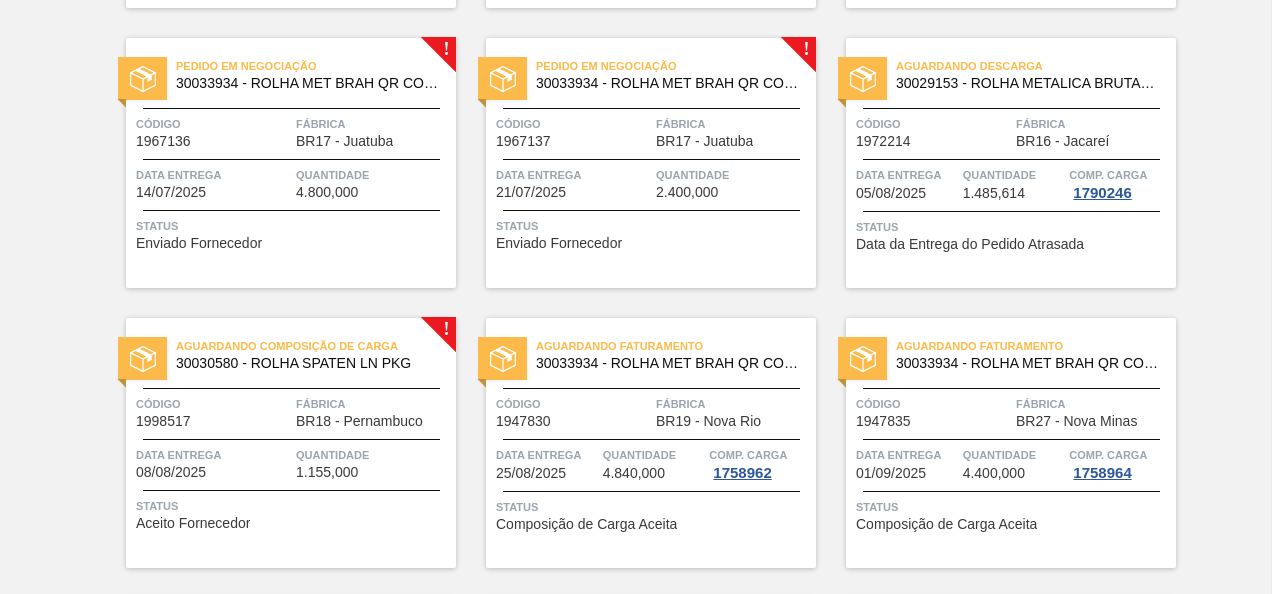 click on "30030580 - ROLHA SPATEN LN PKG" at bounding box center (308, 363) 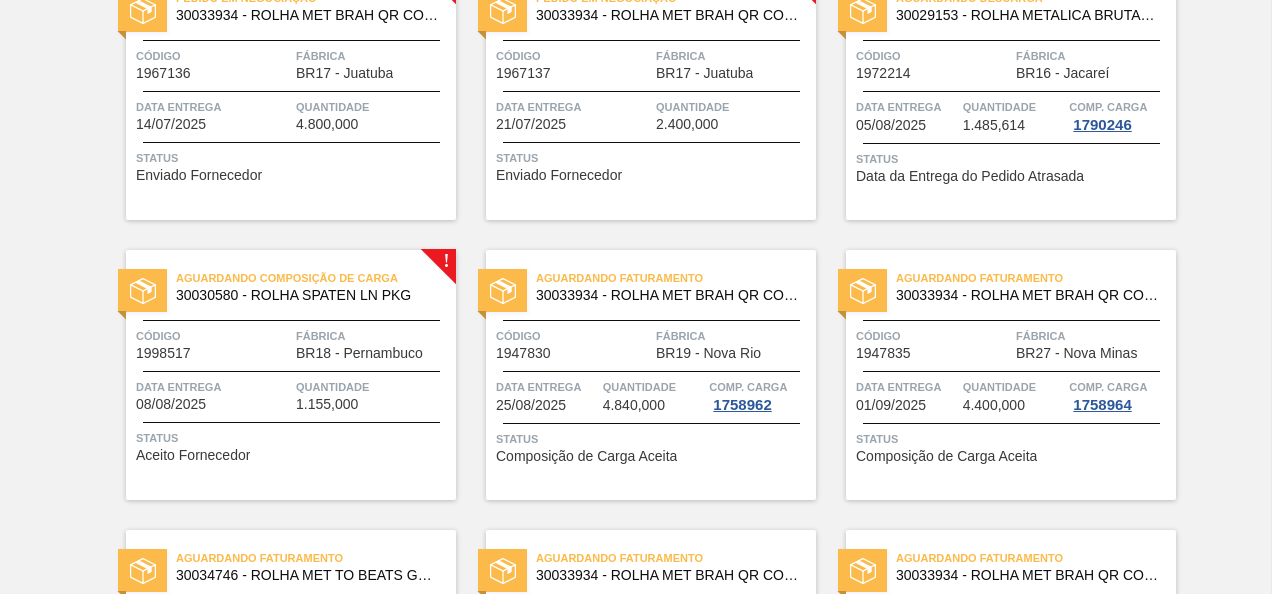 scroll, scrollTop: 800, scrollLeft: 0, axis: vertical 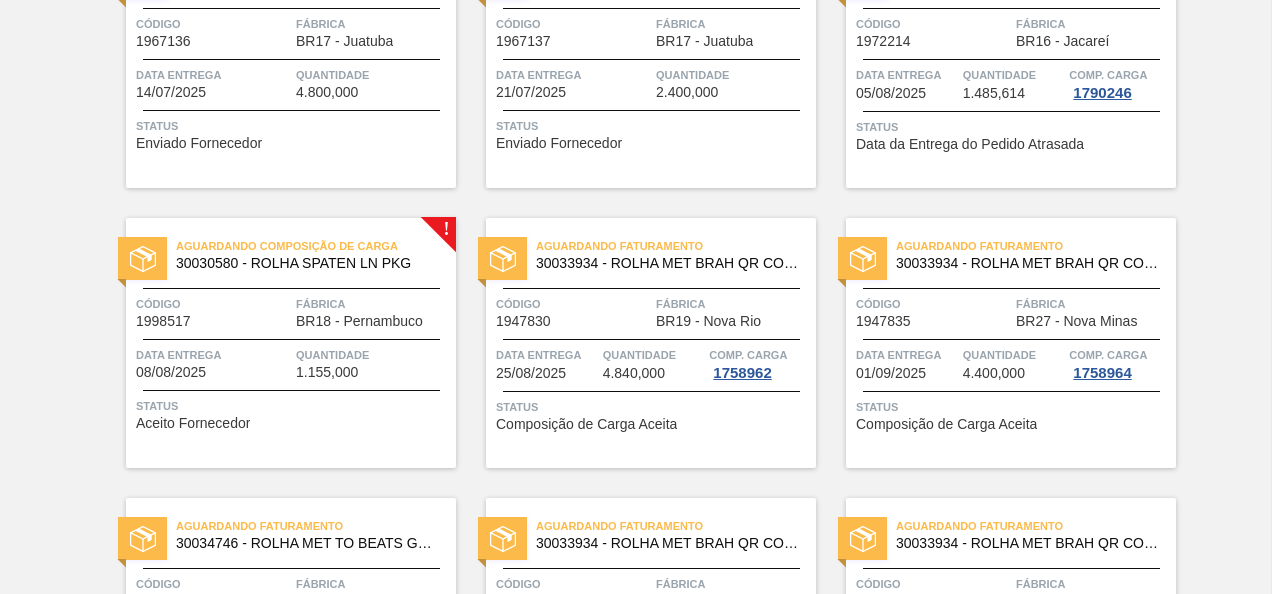 click on "Status Aceito Fornecedor" at bounding box center (293, 412) 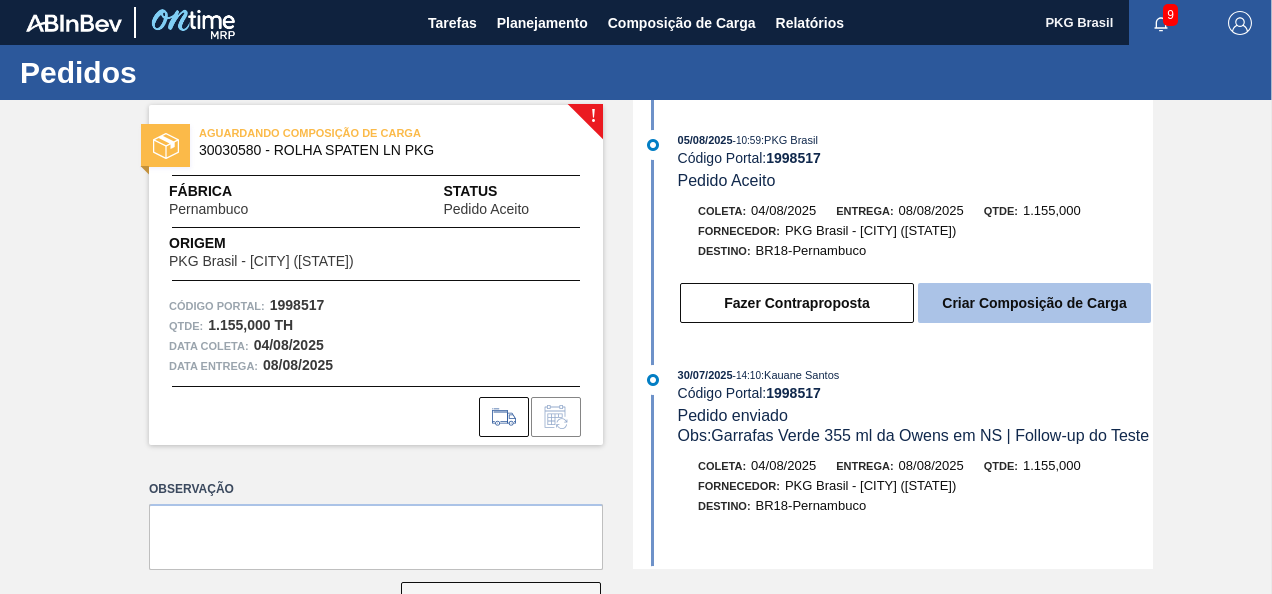 click on "Criar Composição de Carga" at bounding box center [1034, 303] 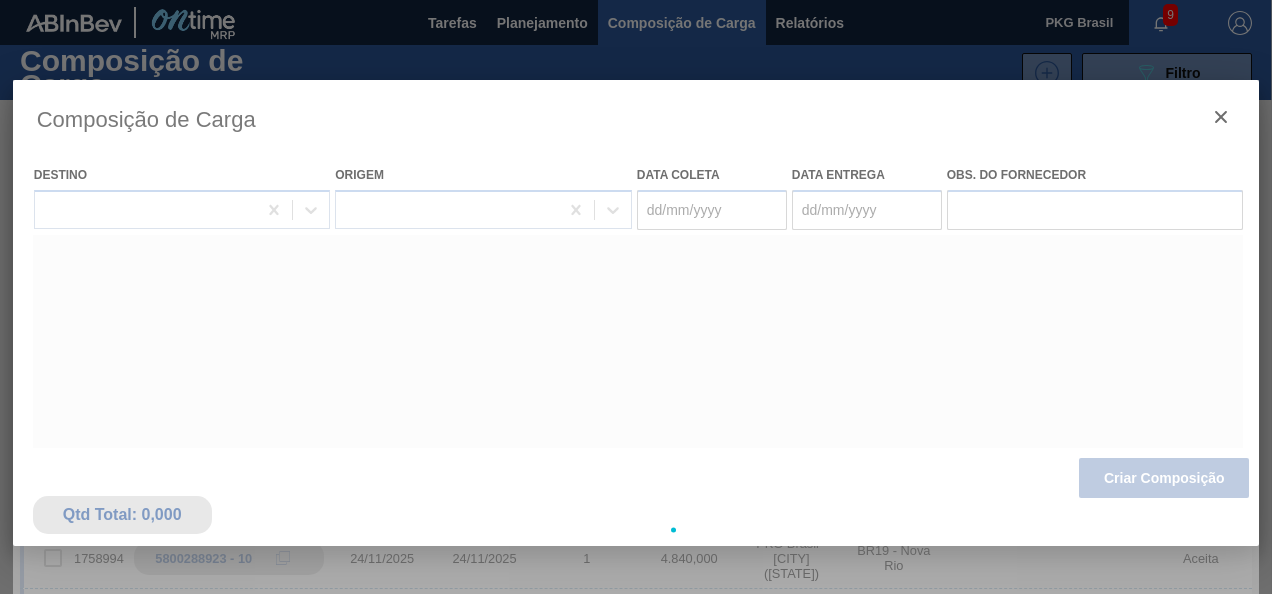 type on "04/08/2025" 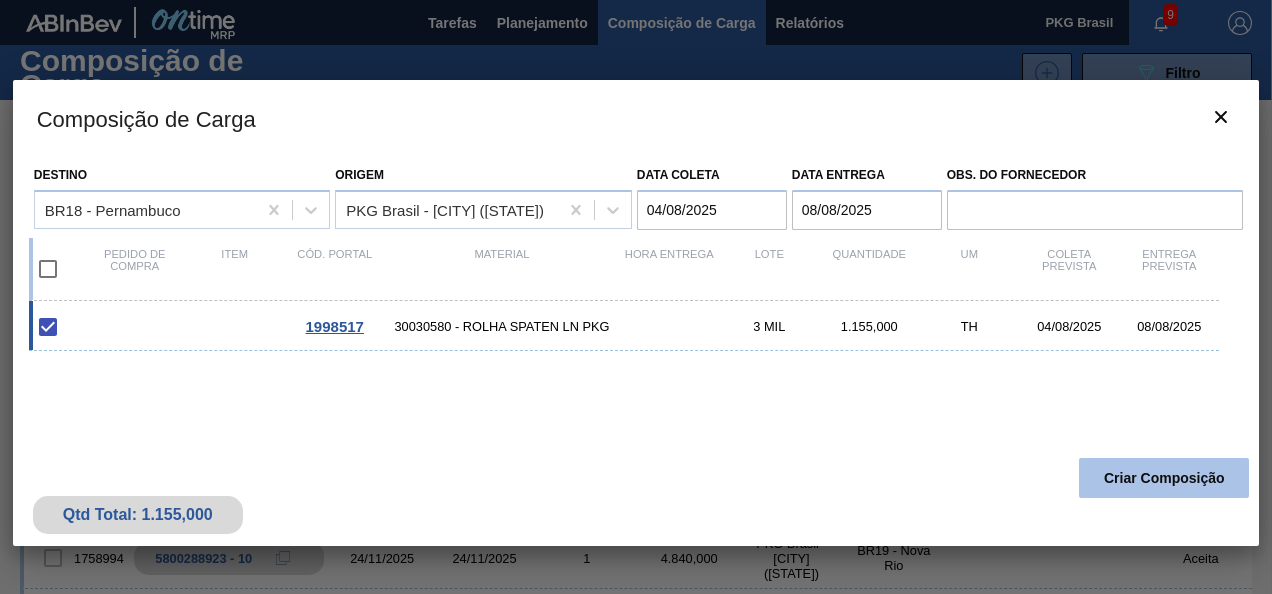 click on "Criar Composição" at bounding box center [1164, 478] 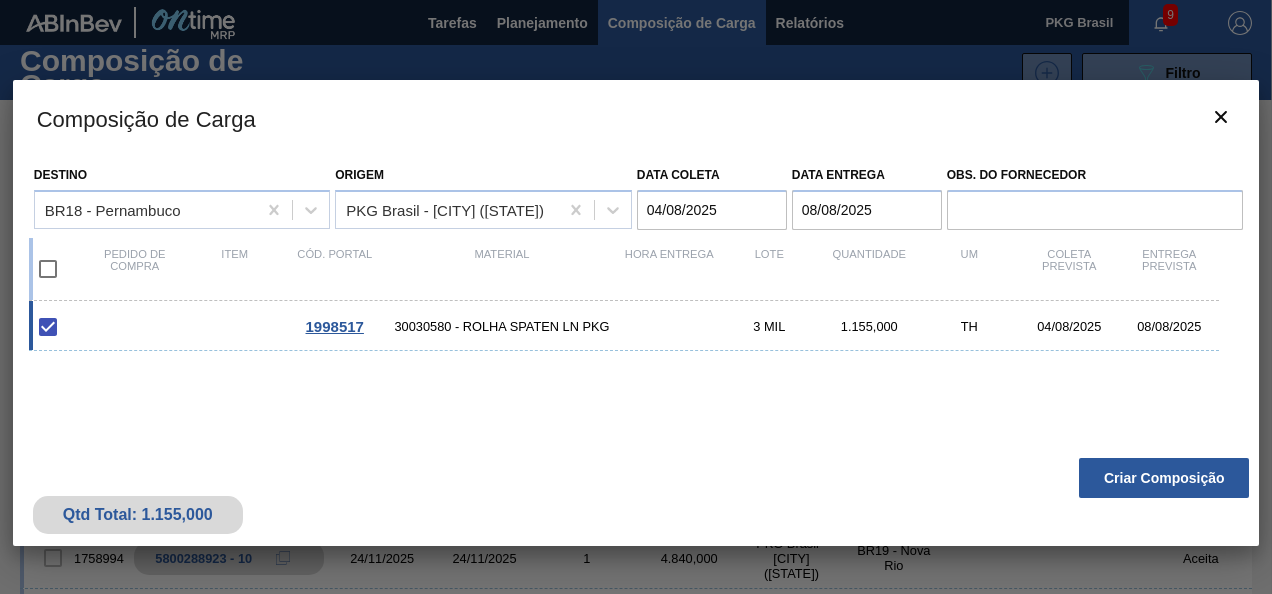 click at bounding box center (48, 269) 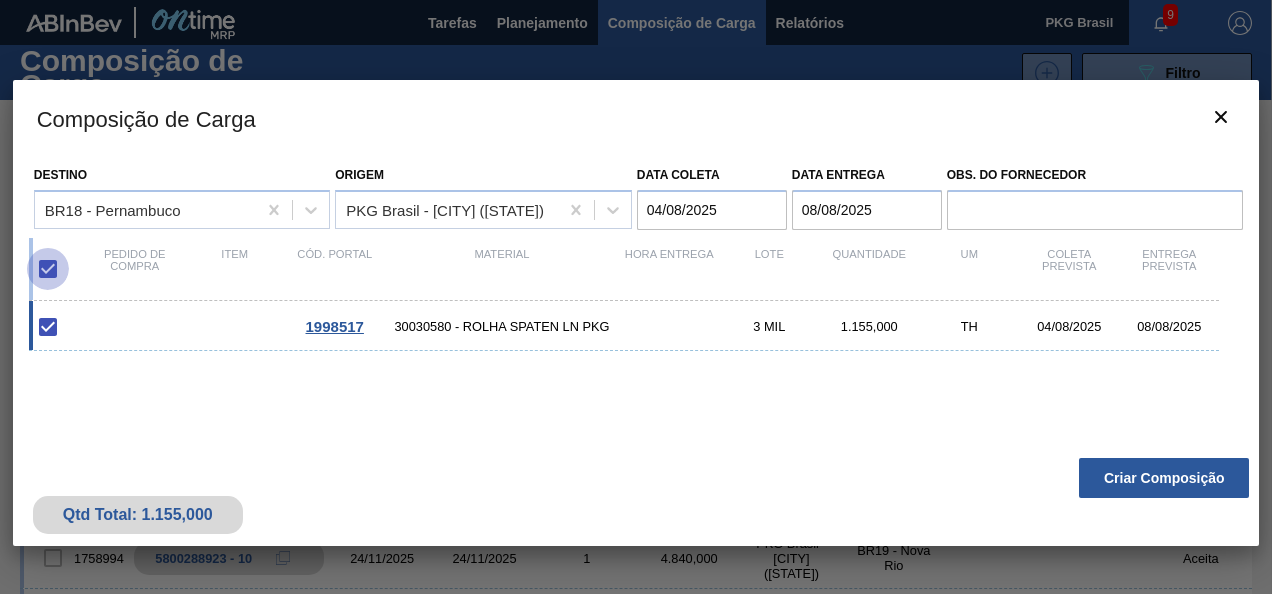 click at bounding box center [48, 269] 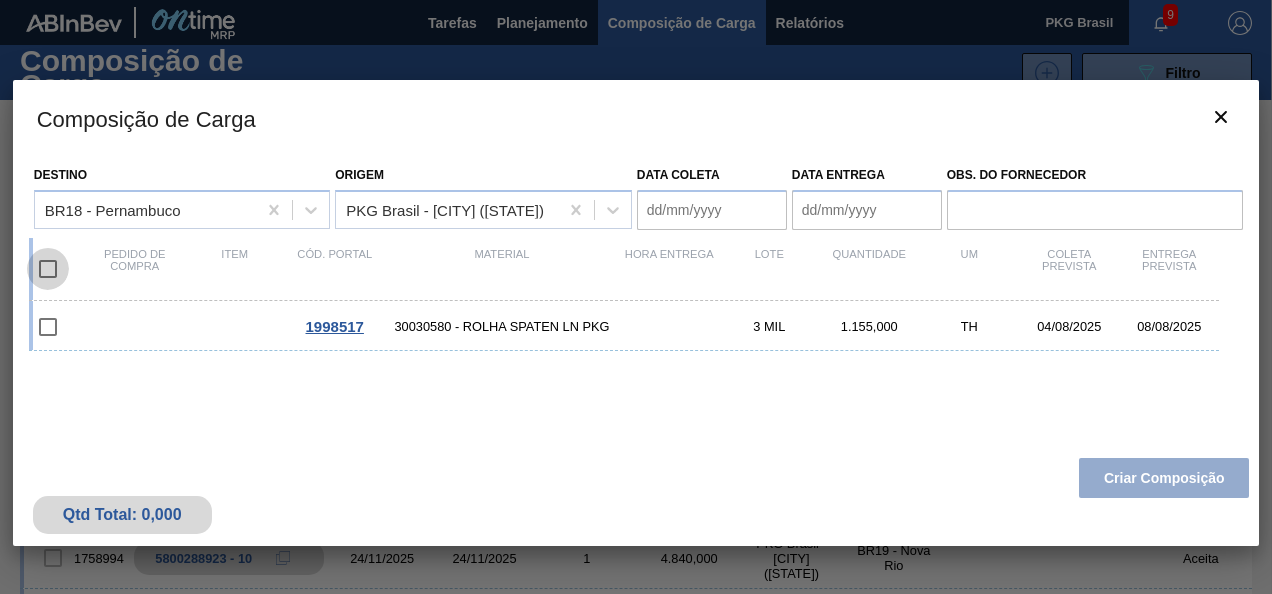 click at bounding box center [48, 269] 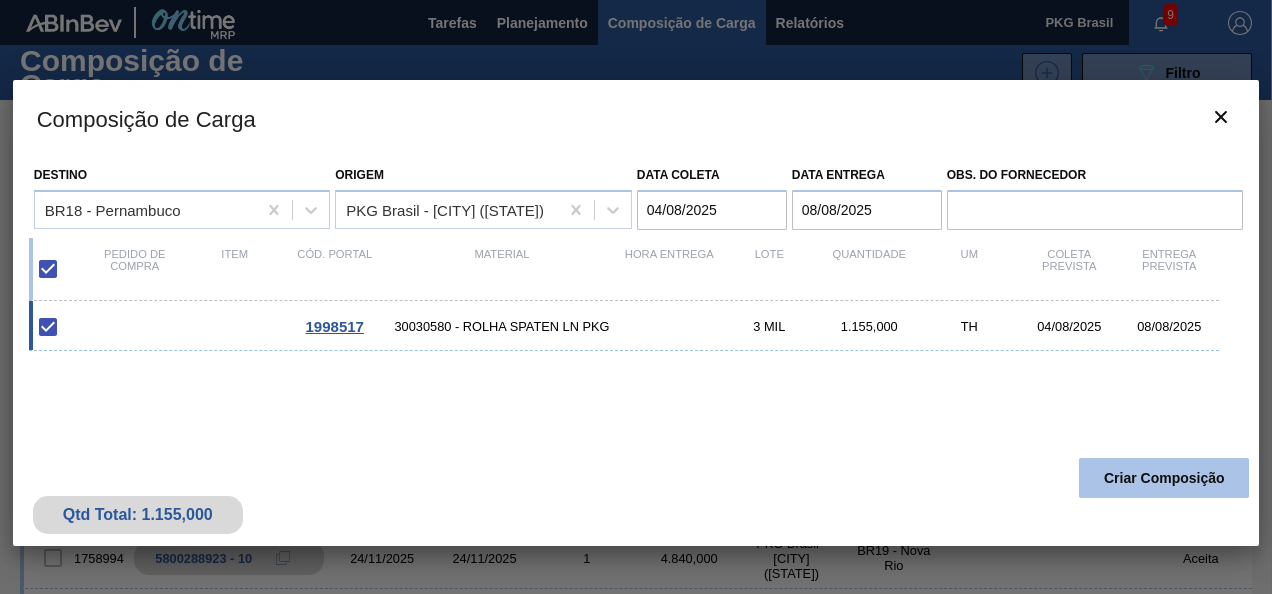 click on "Criar Composição" at bounding box center [1164, 478] 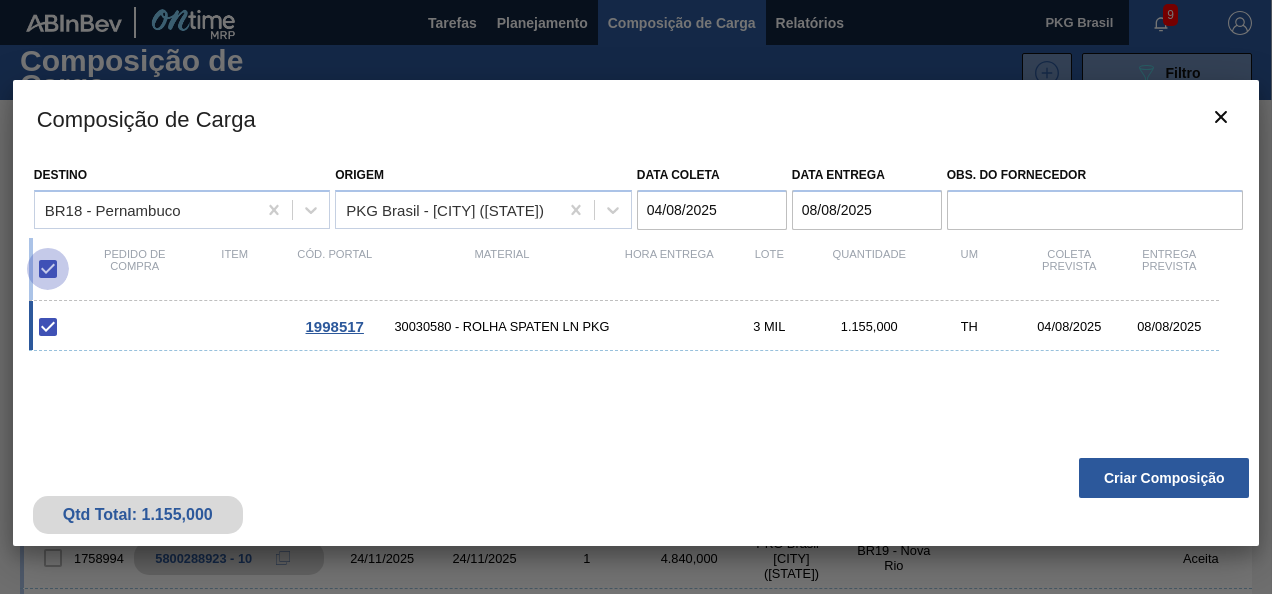click at bounding box center [48, 269] 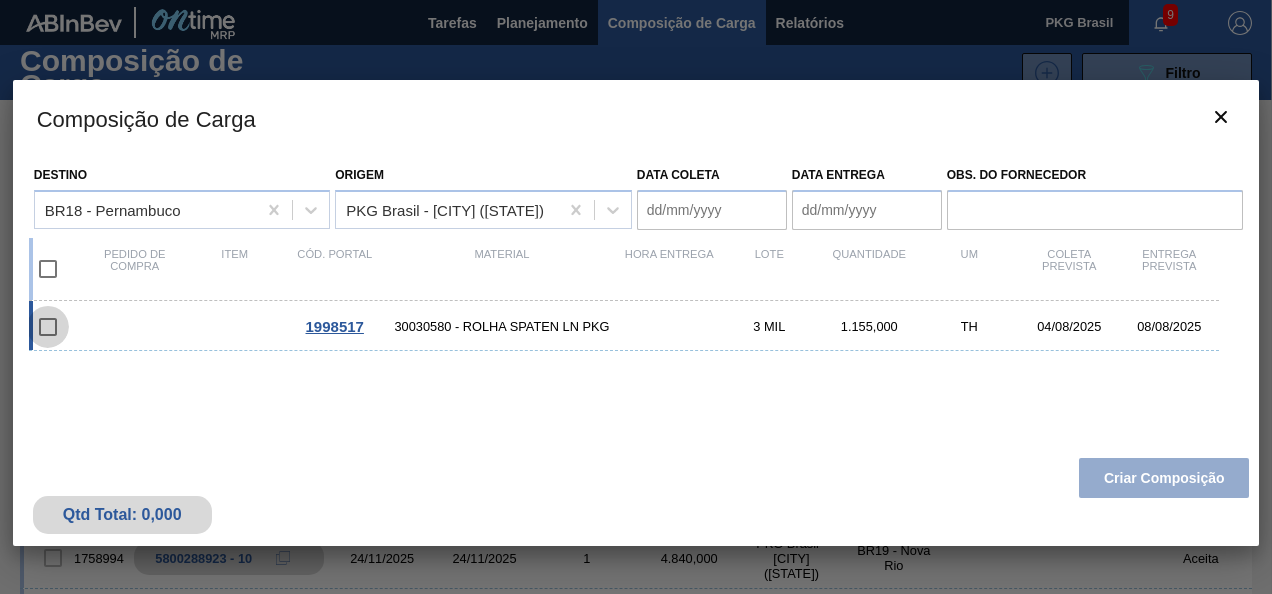 click at bounding box center (48, 327) 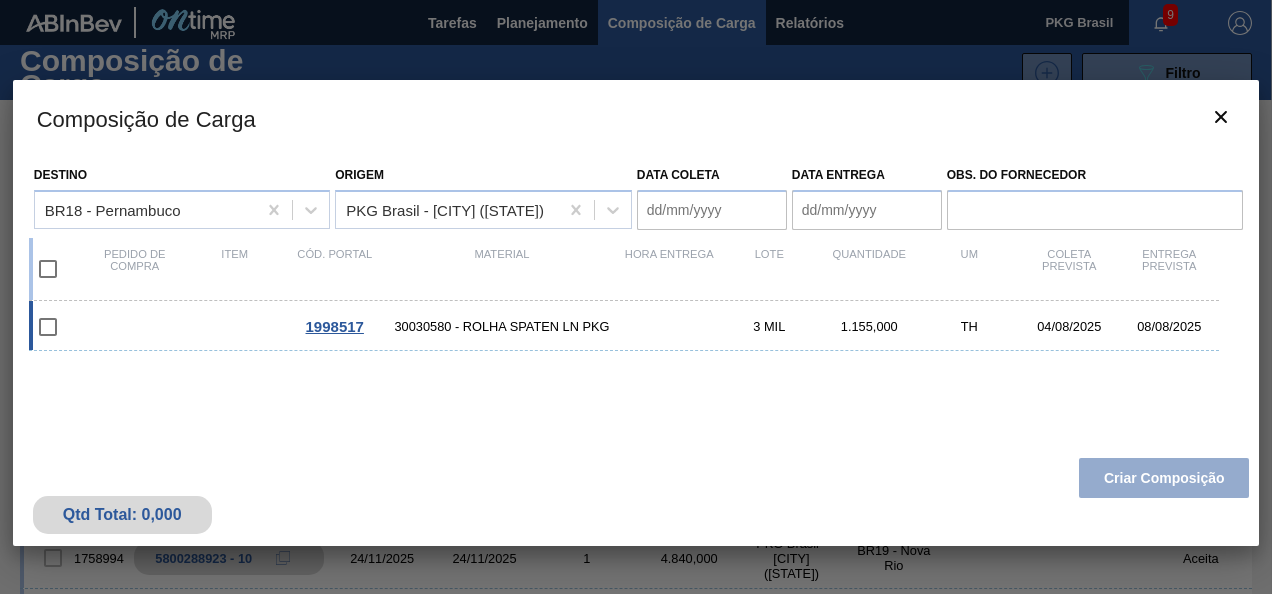 click at bounding box center [48, 327] 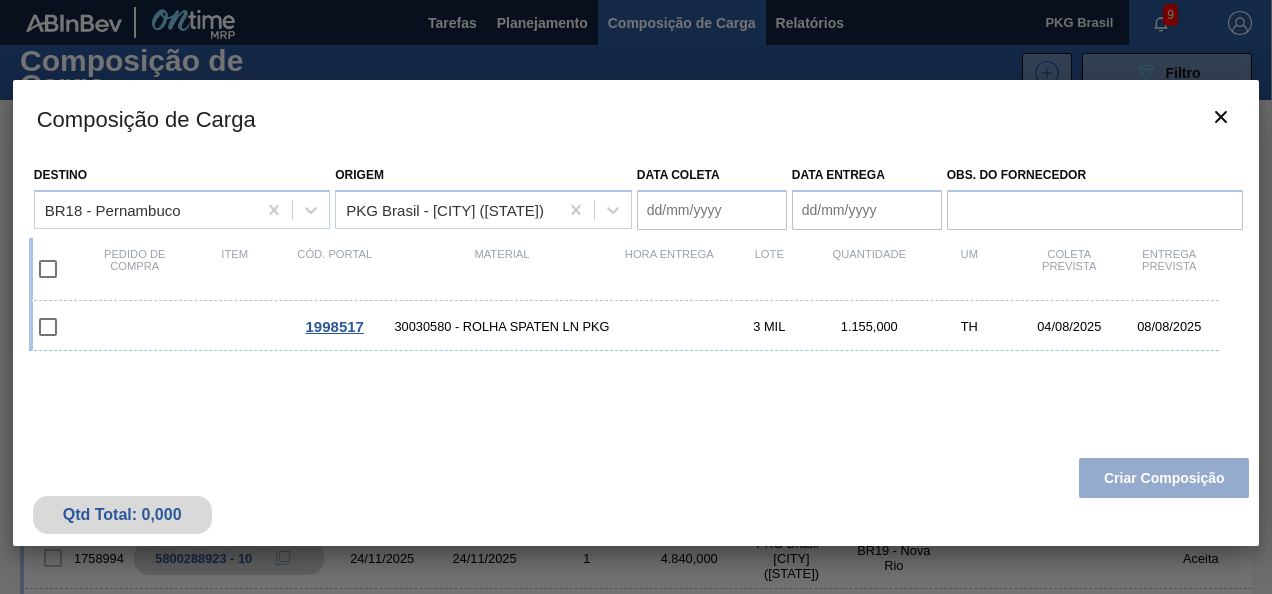 click at bounding box center (48, 269) 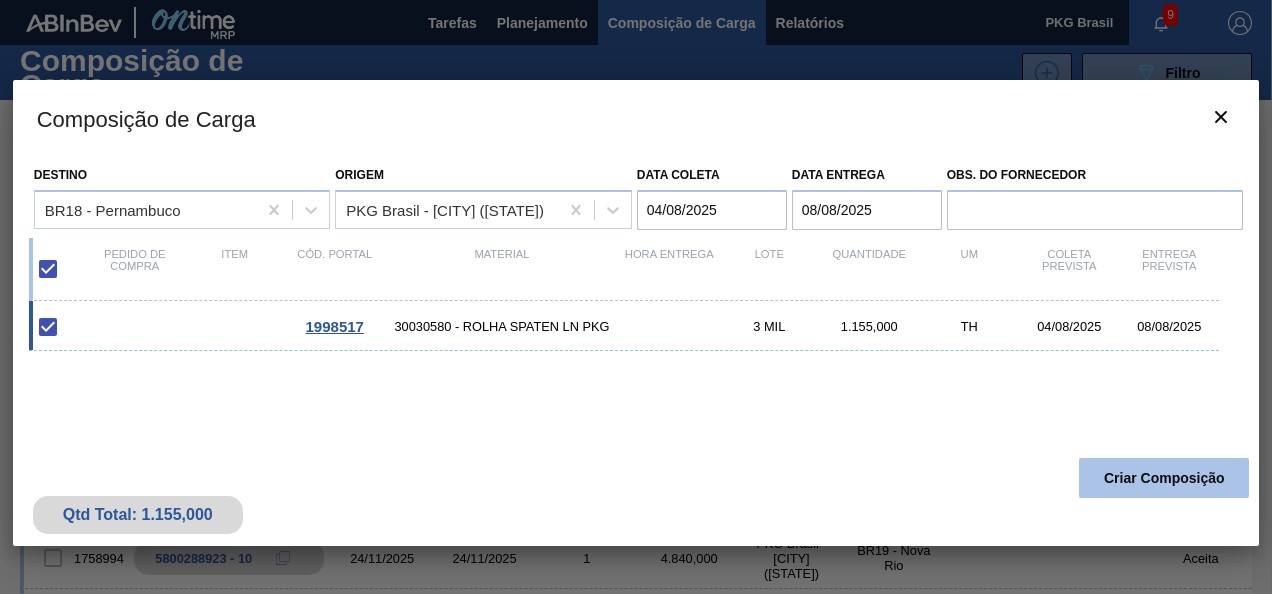 click on "Criar Composição" at bounding box center (1164, 478) 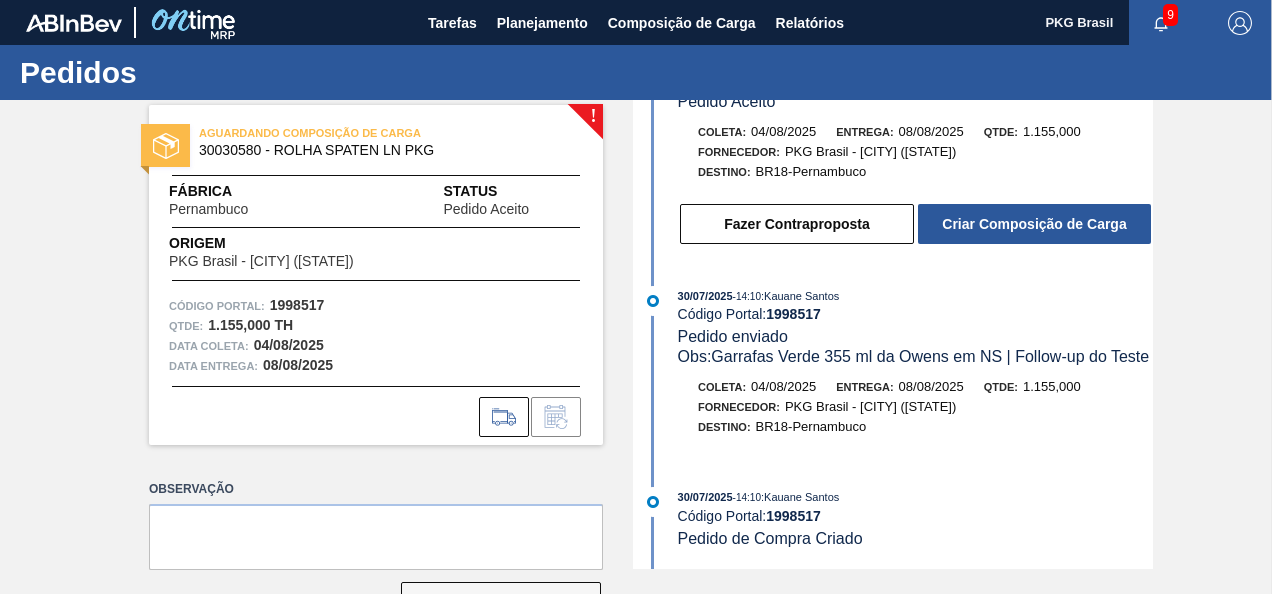 scroll, scrollTop: 104, scrollLeft: 0, axis: vertical 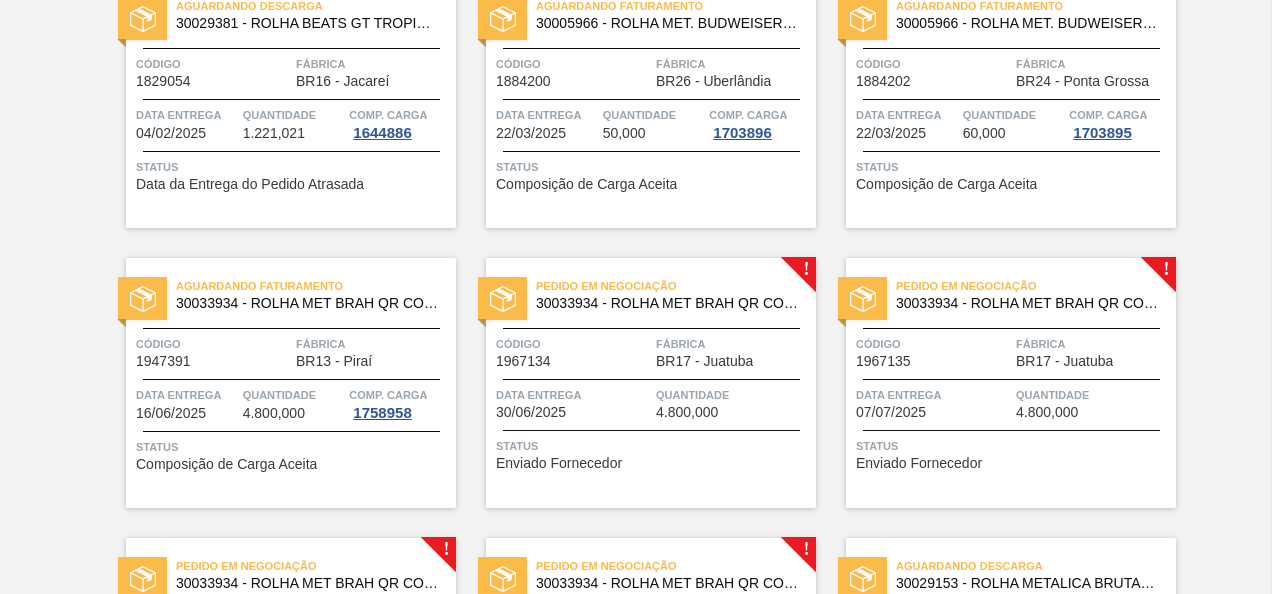 click on "Pedido em Negociação 30033934 - ROLHA MET BRAH QR CODE 021CX105 Código 1967134 Fábrica BR17 - [CITY] Data entrega [DATE] Quantidade 4.800,000 Status Enviado Fornecedor" at bounding box center (651, 383) 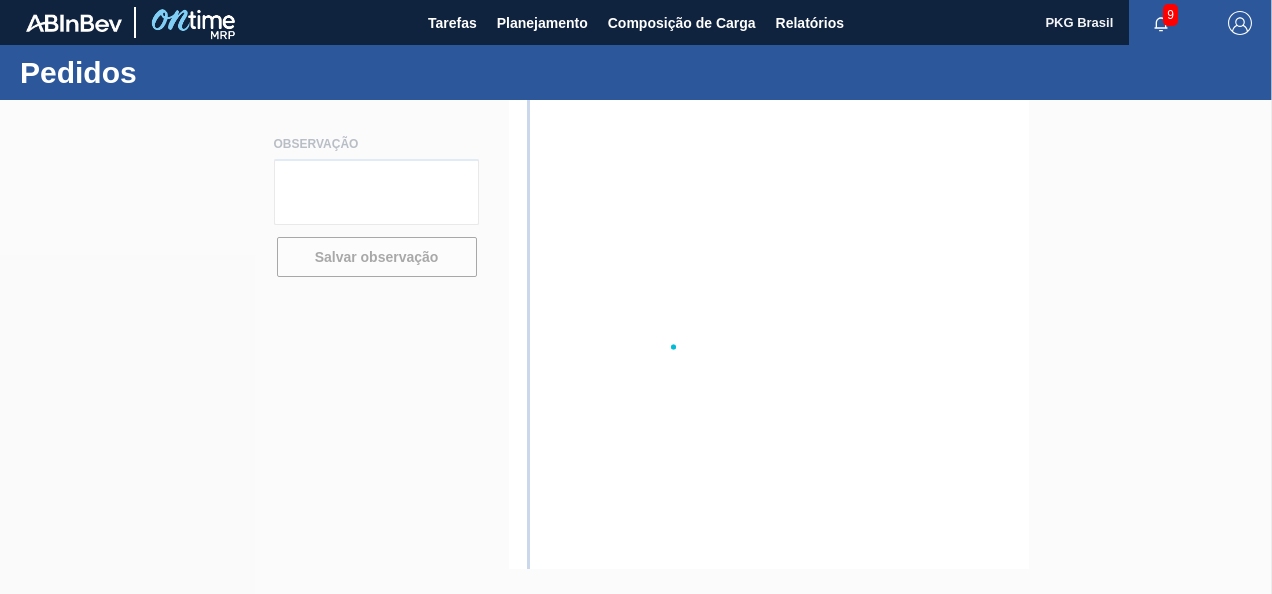 scroll, scrollTop: 0, scrollLeft: 0, axis: both 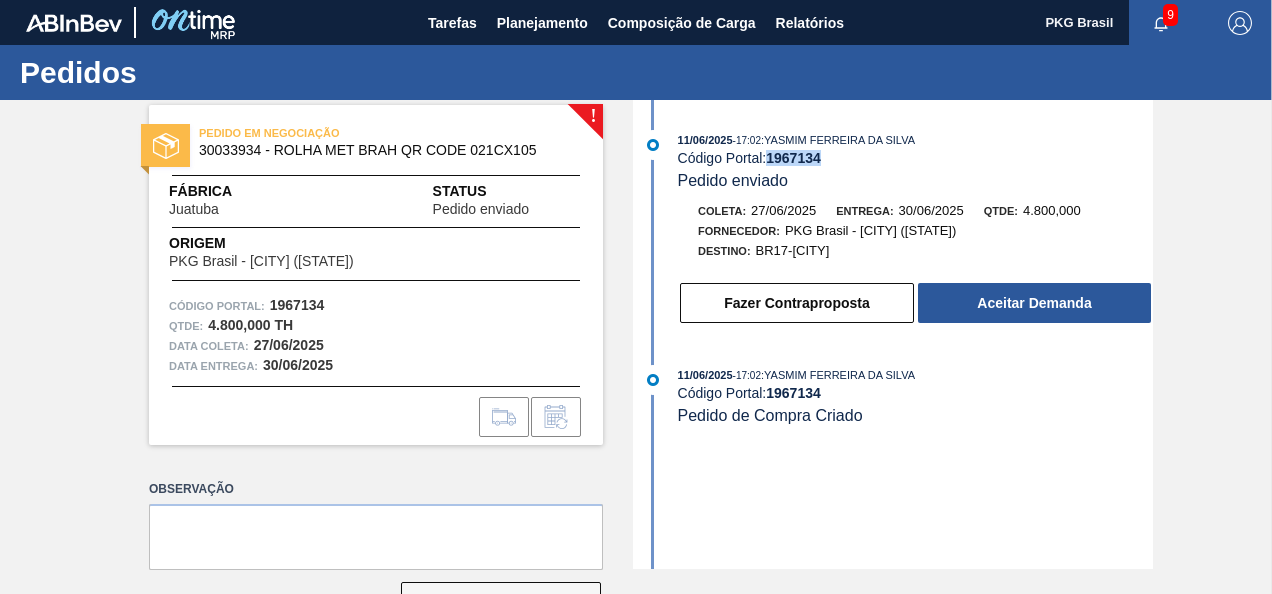 drag, startPoint x: 822, startPoint y: 158, endPoint x: 772, endPoint y: 156, distance: 50.039986 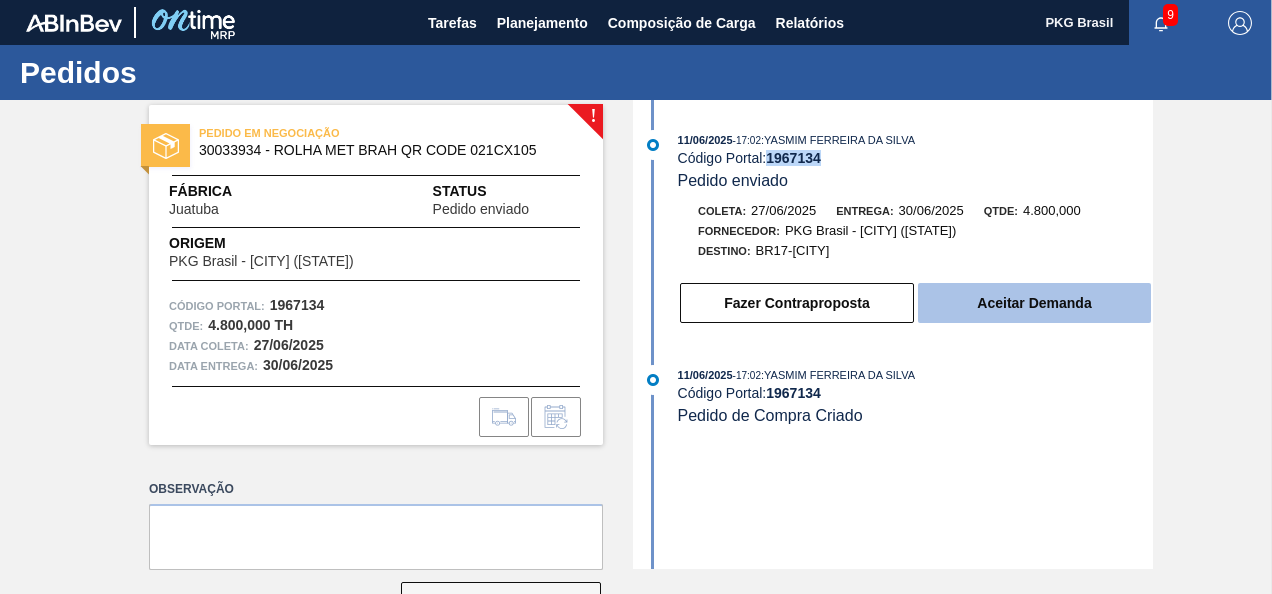 click on "Aceitar Demanda" at bounding box center [1034, 303] 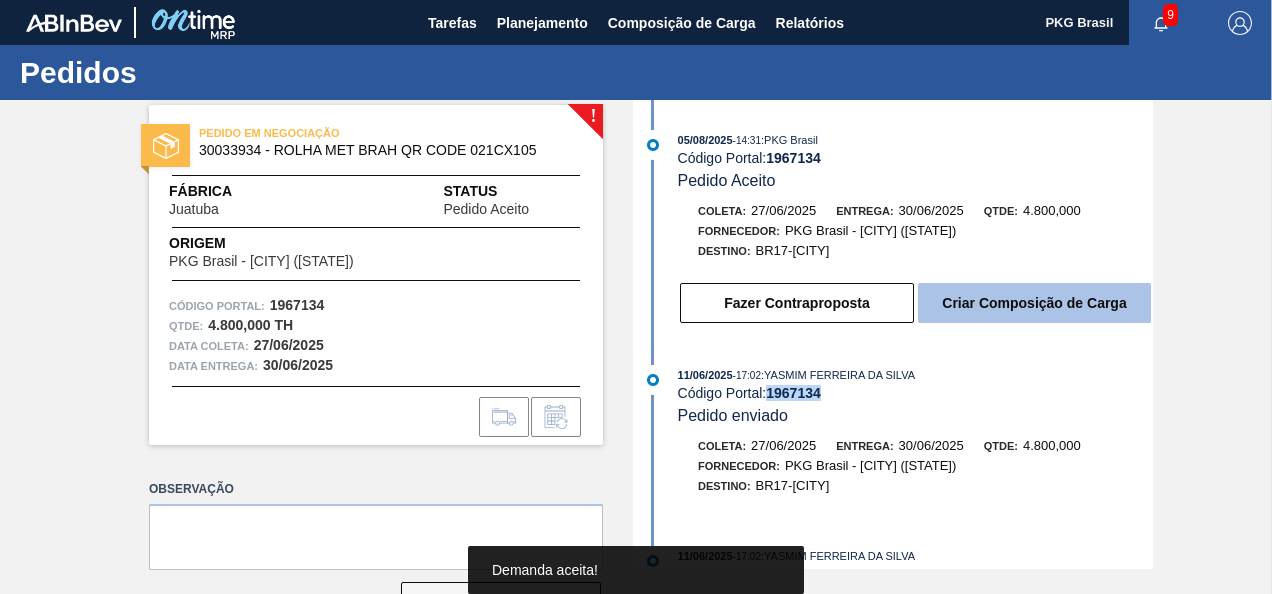 click on "Criar Composição de Carga" at bounding box center (1034, 303) 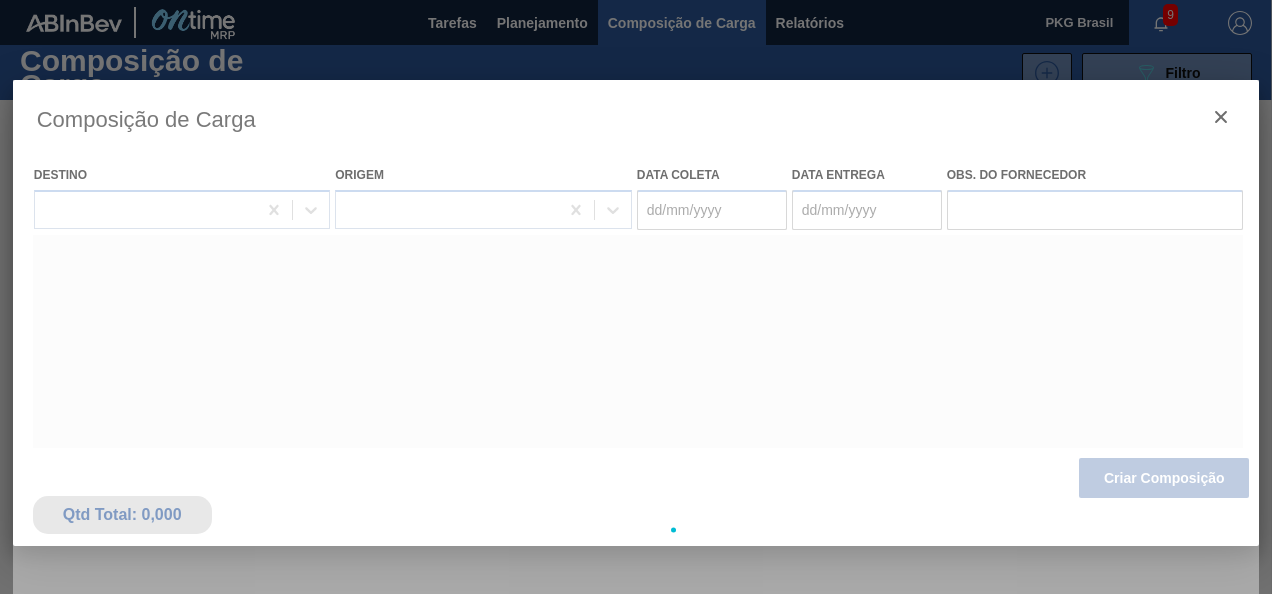 type on "27/06/2025" 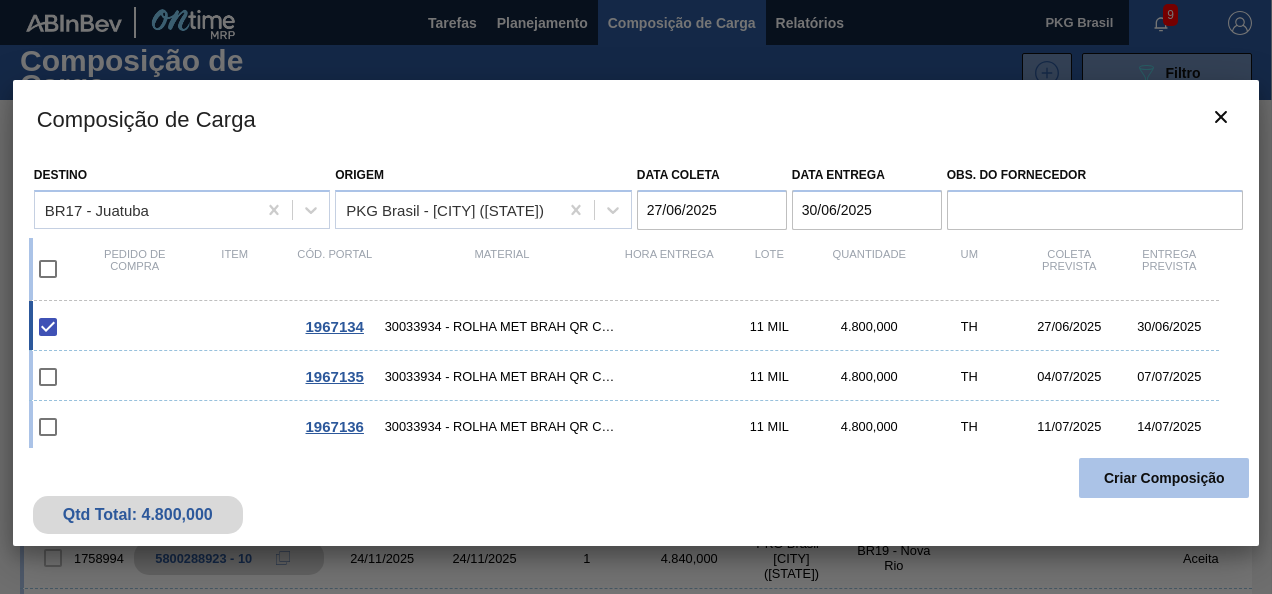 click on "Criar Composição" at bounding box center (1164, 478) 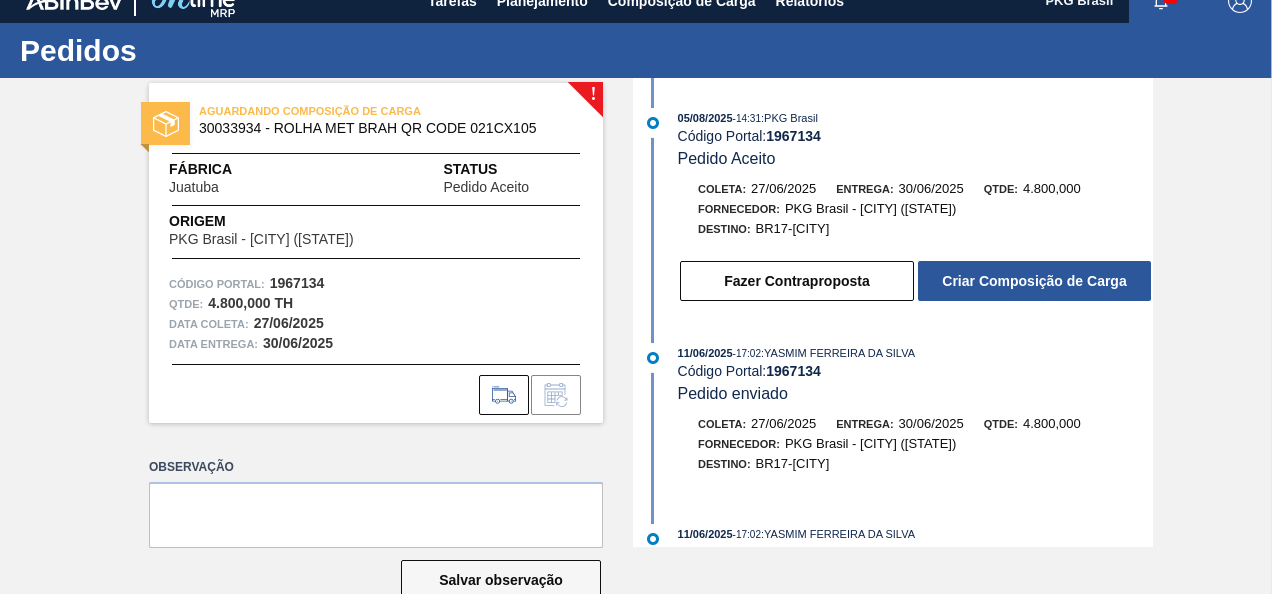 scroll, scrollTop: 0, scrollLeft: 0, axis: both 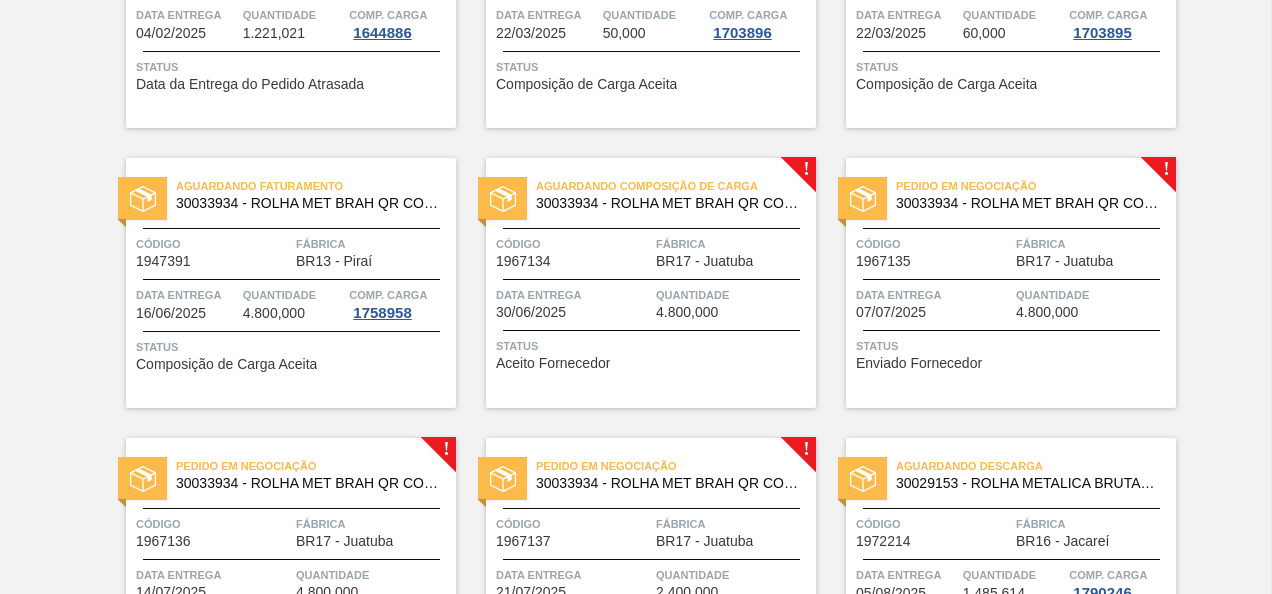 click on "4.800,000" at bounding box center [1047, 312] 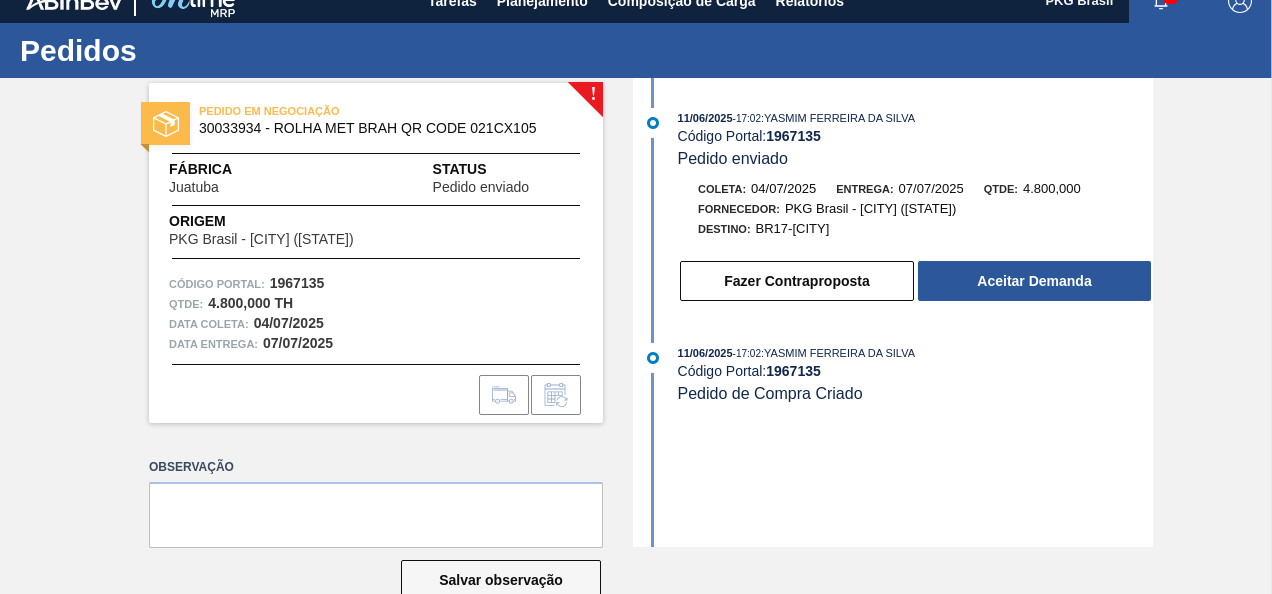 scroll, scrollTop: 0, scrollLeft: 0, axis: both 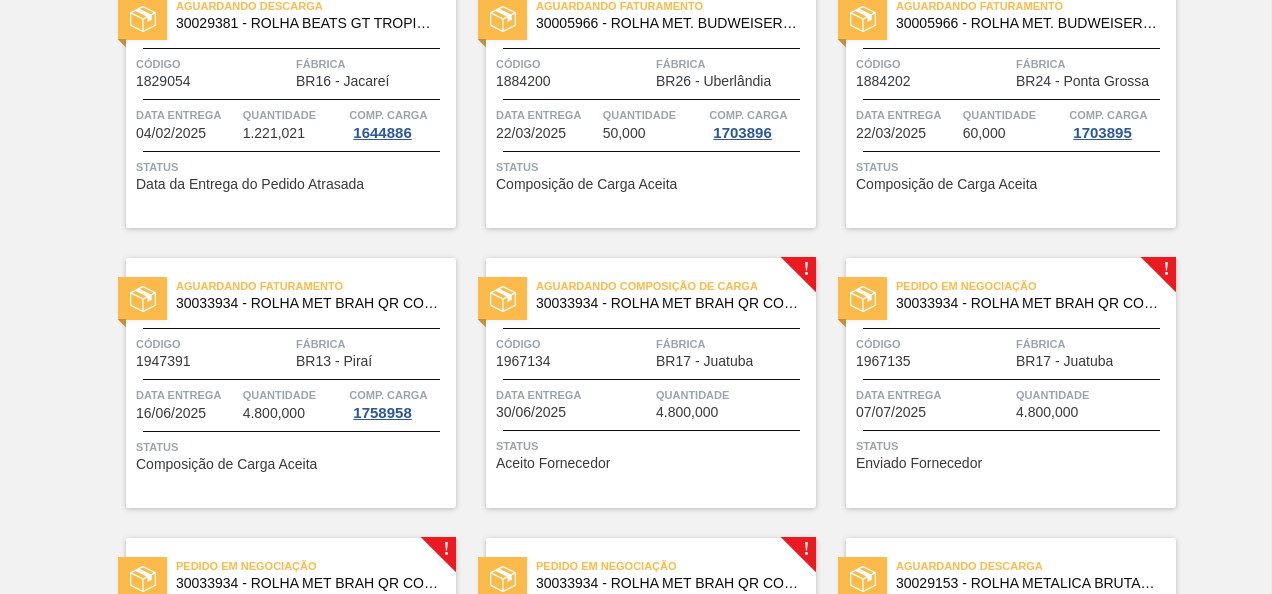 click on "Aguardando Descarga 30029381 - ROLHA BEATS GT TROPICAL 269ML Código 1829054 Fábrica BR16 - [CITY] Data entrega [DATE] Quantidade 1.221,021 Comp. Carga 1644886 Status Data da Entrega do Pedido Atrasada" at bounding box center [291, 103] 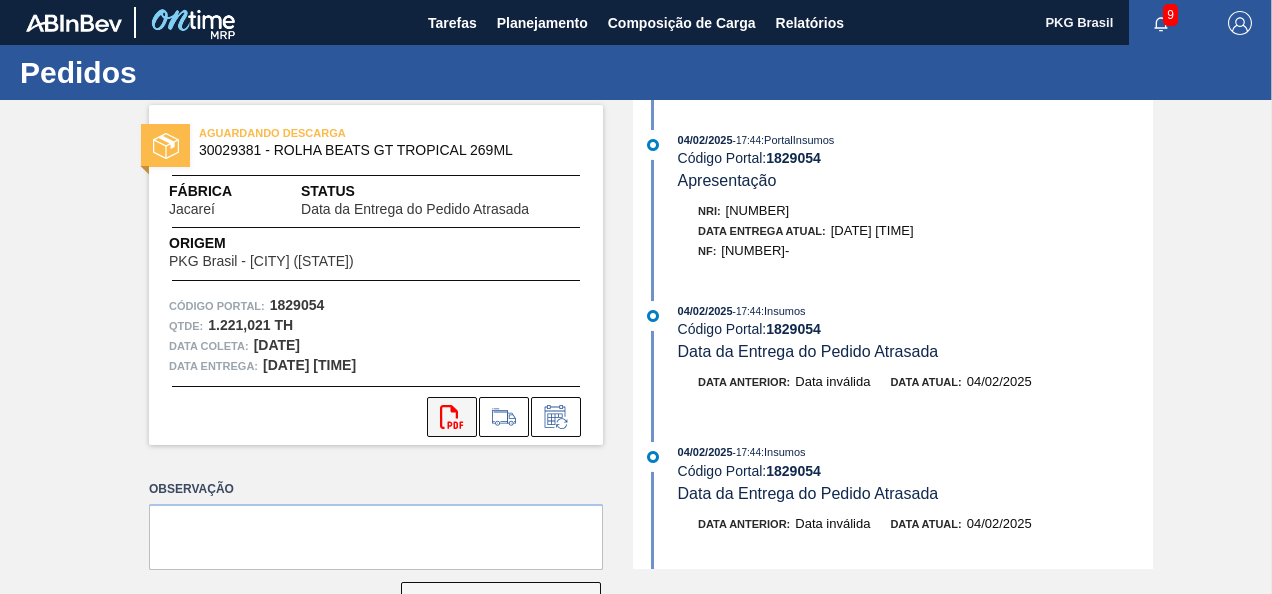 click 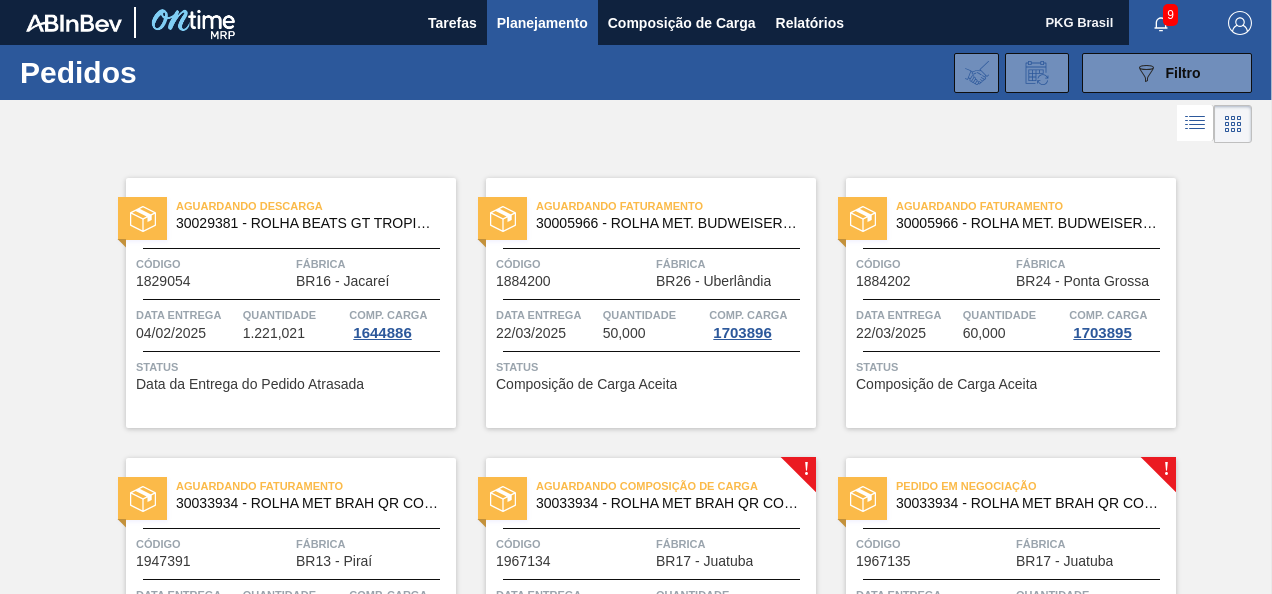 click on "Status" at bounding box center (653, 646) 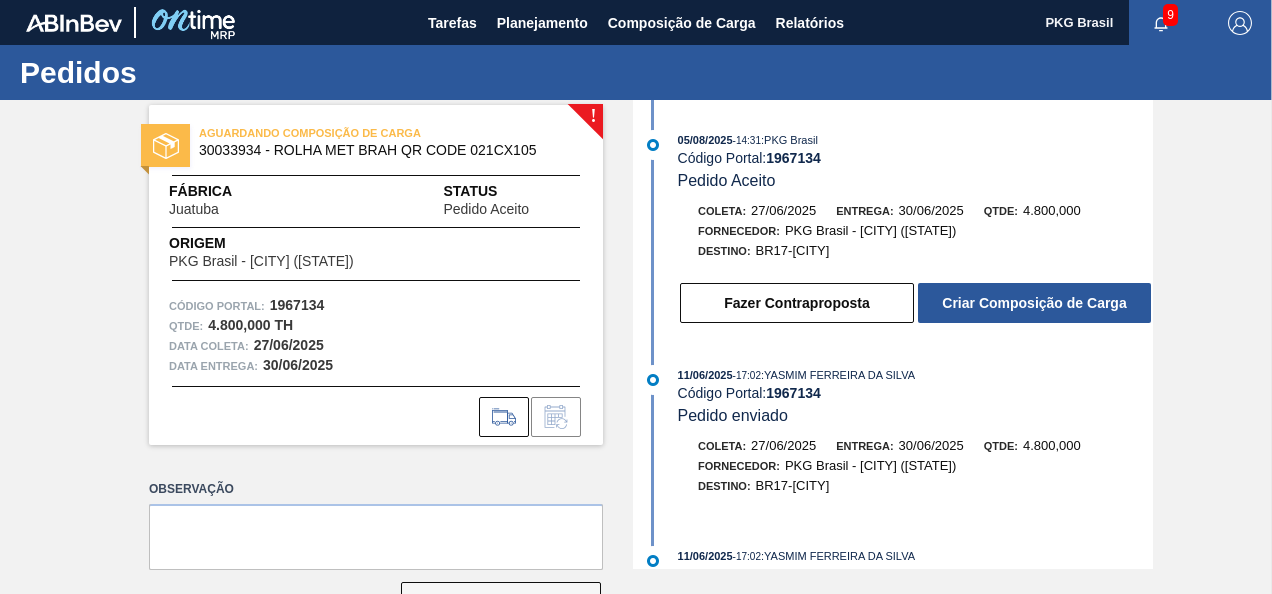 drag, startPoint x: 869, startPoint y: 299, endPoint x: 931, endPoint y: 350, distance: 80.280754 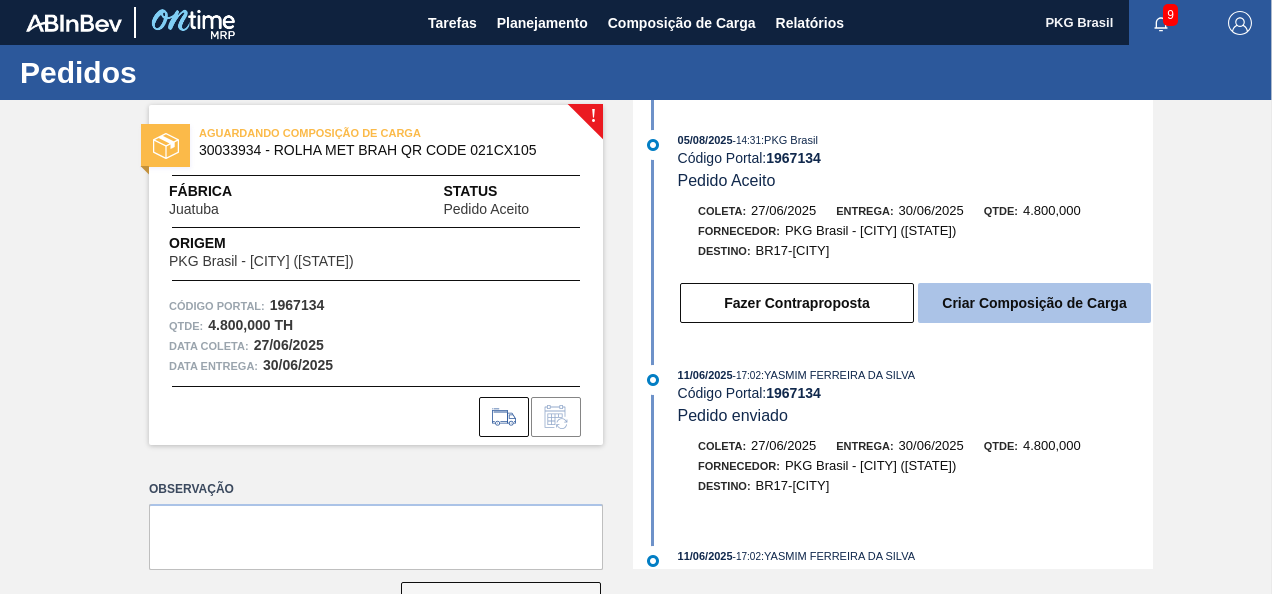 click on "Criar Composição de Carga" at bounding box center (1034, 303) 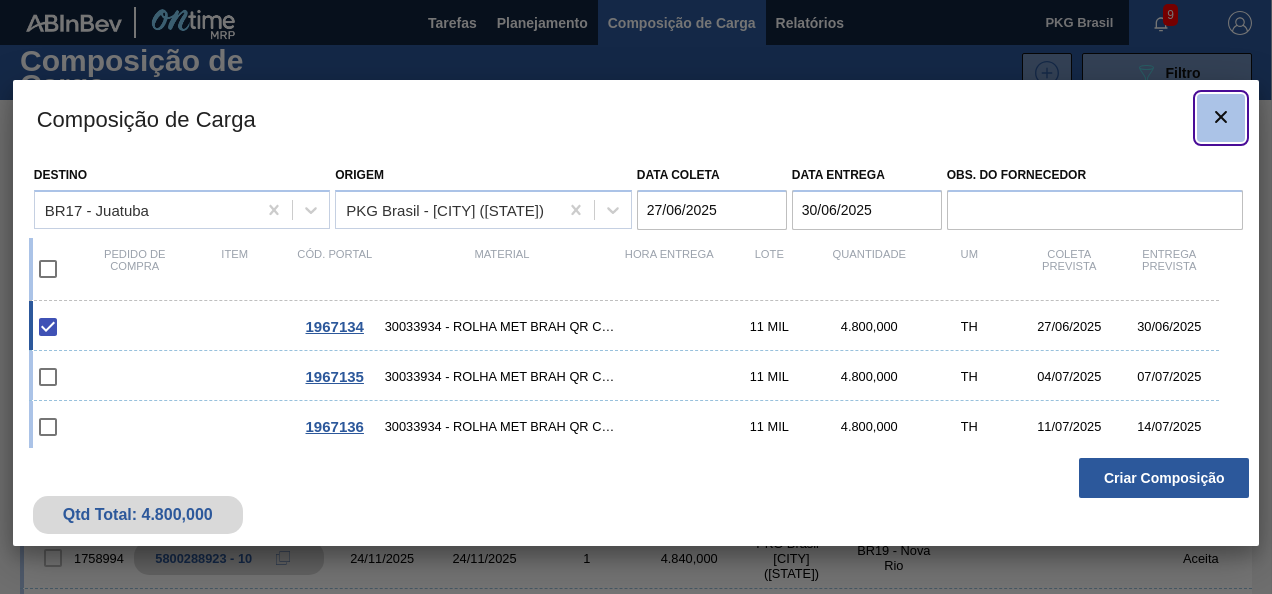click 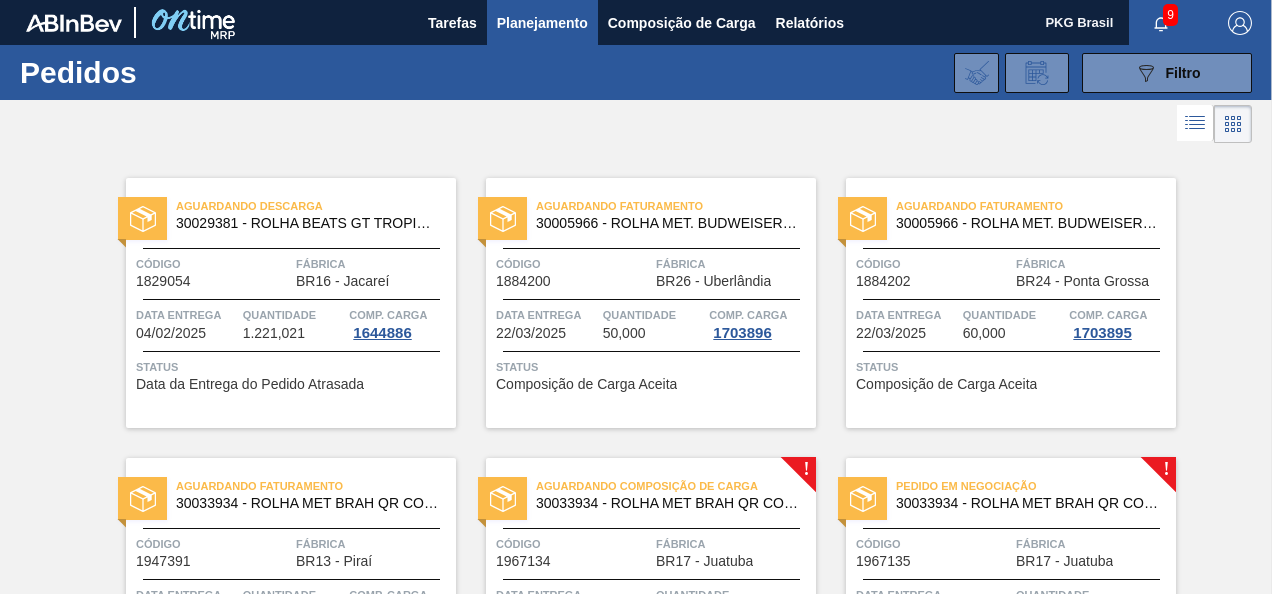 click on "Status" at bounding box center (293, 647) 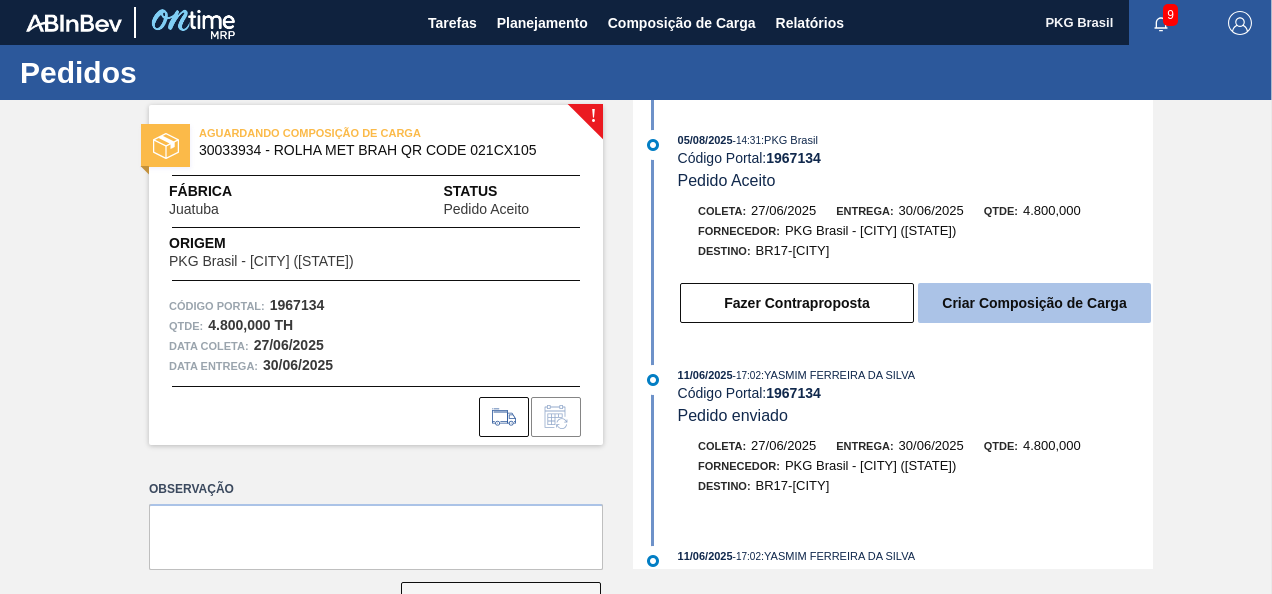 click on "Criar Composição de Carga" at bounding box center [1034, 303] 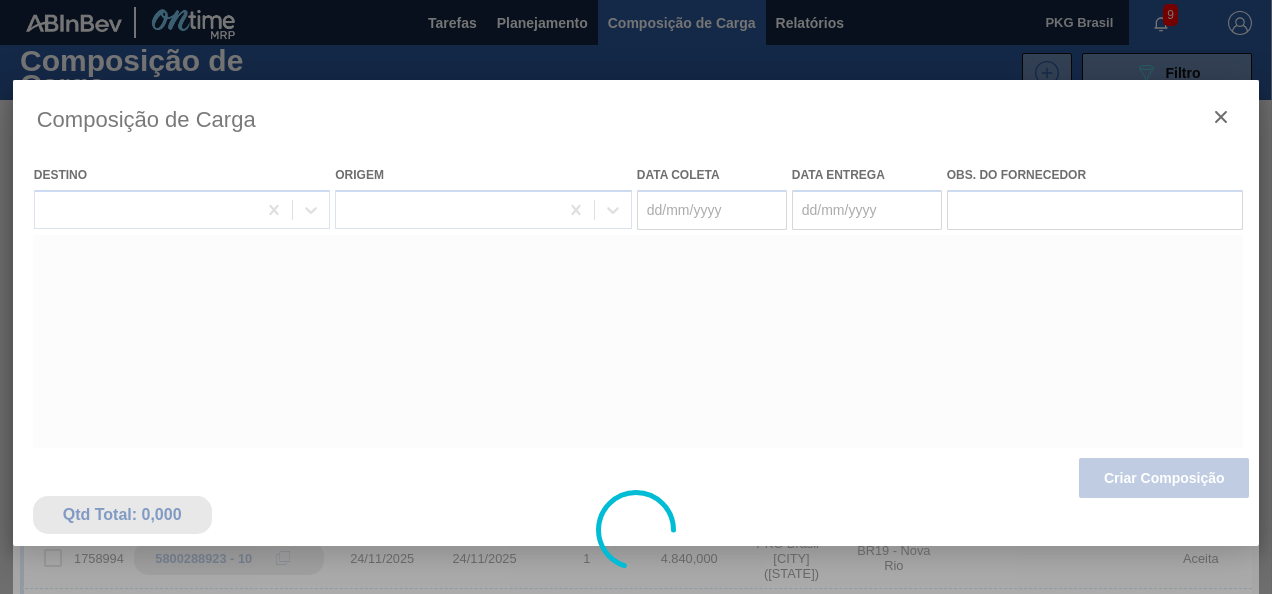 type on "27/06/2025" 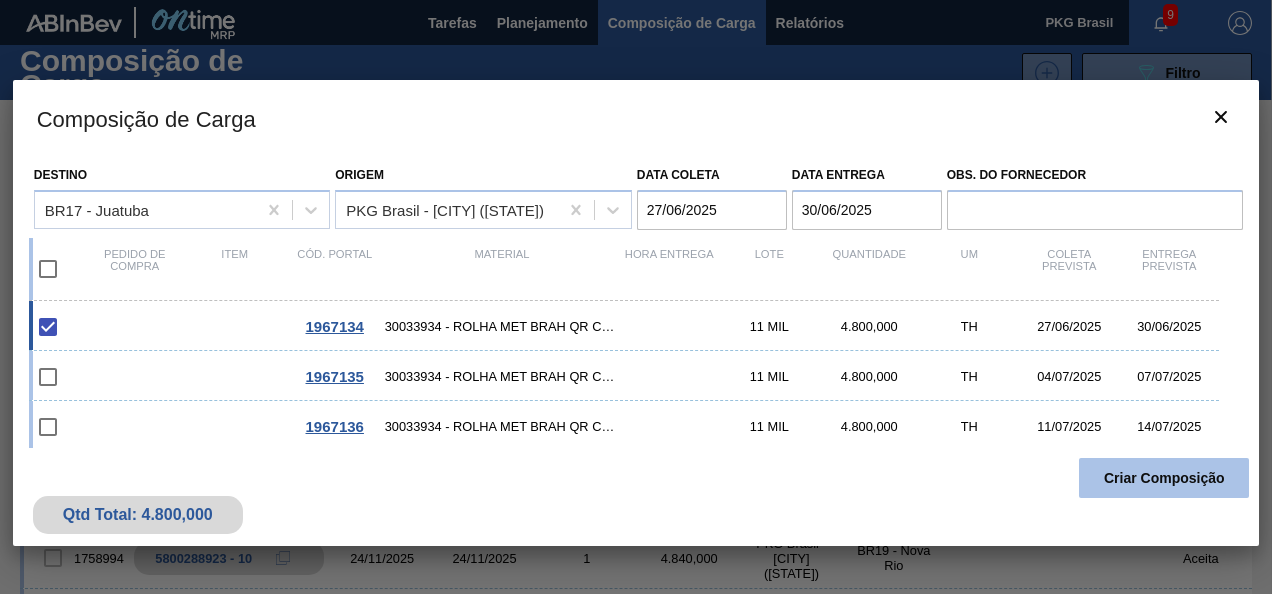 click on "Criar Composição" at bounding box center [1164, 478] 